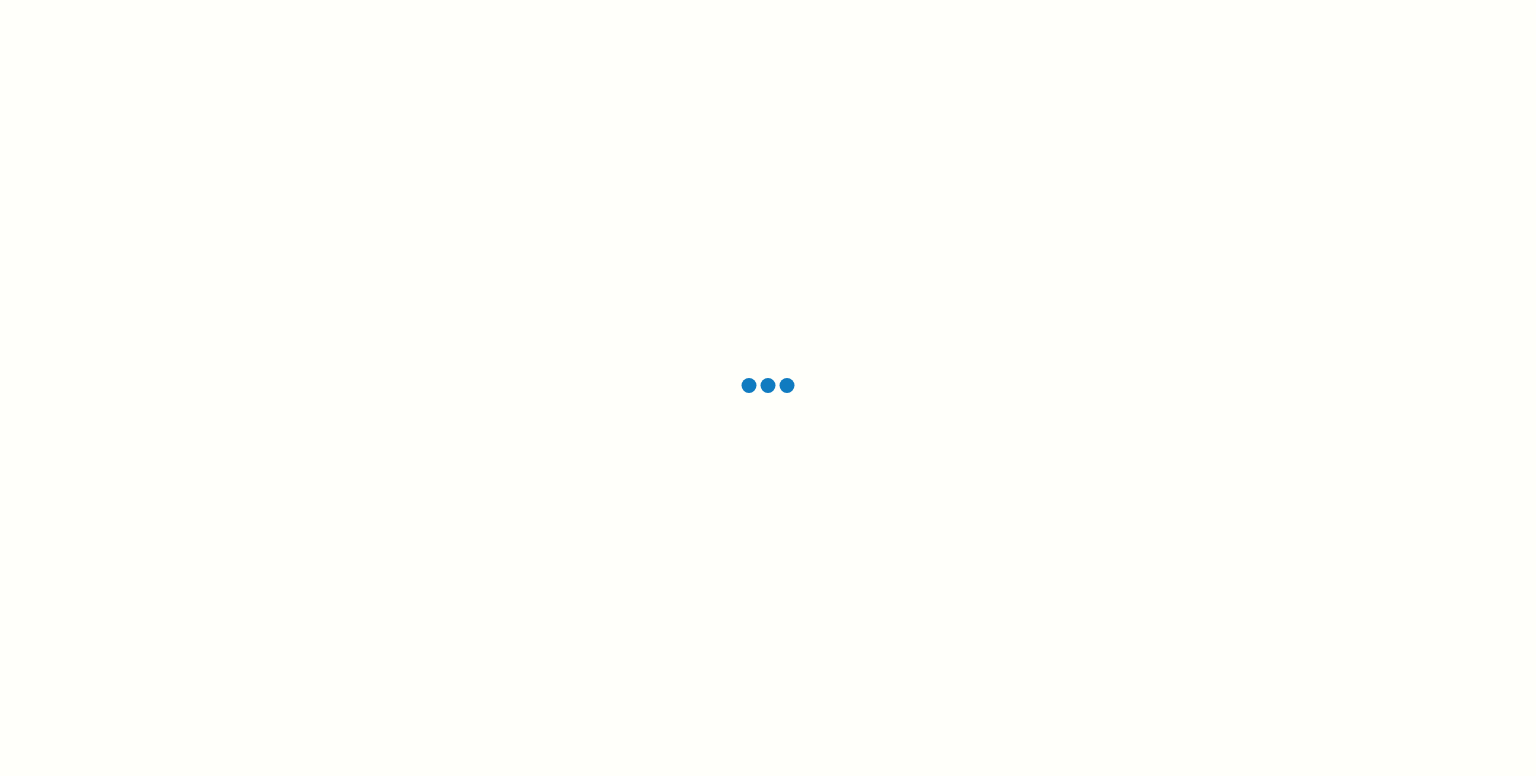 scroll, scrollTop: 0, scrollLeft: 0, axis: both 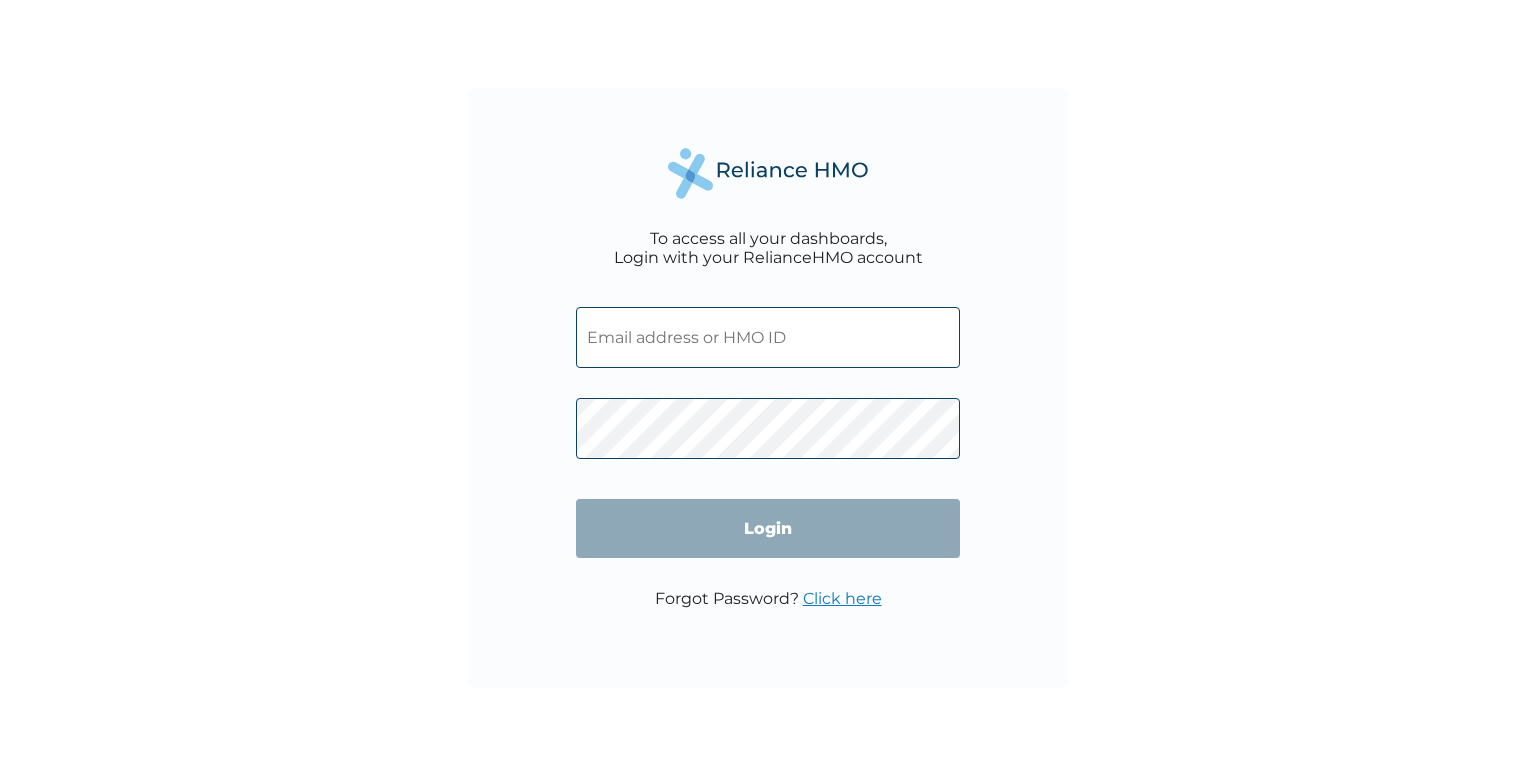 click at bounding box center [768, 337] 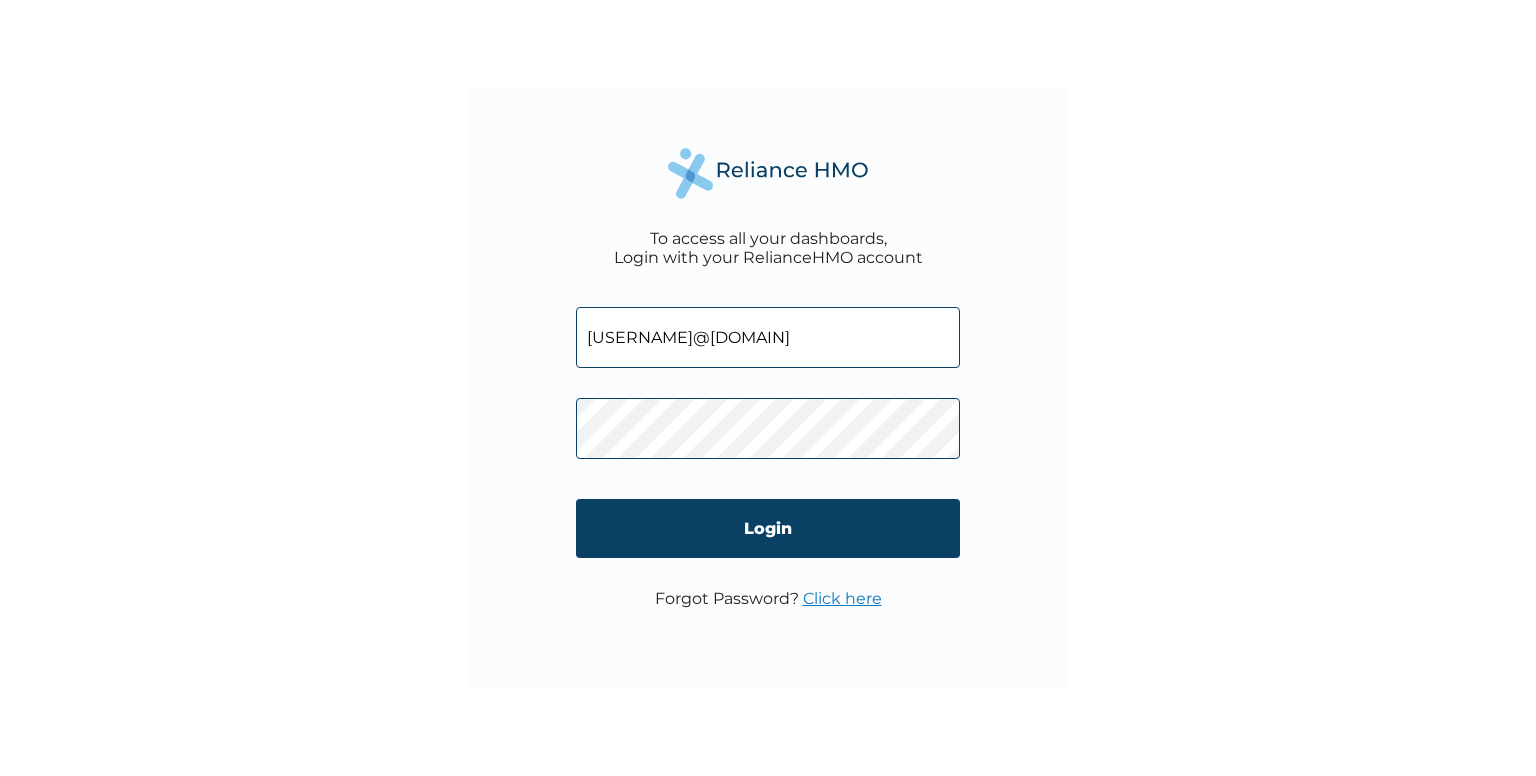 click on "Login" at bounding box center [768, 528] 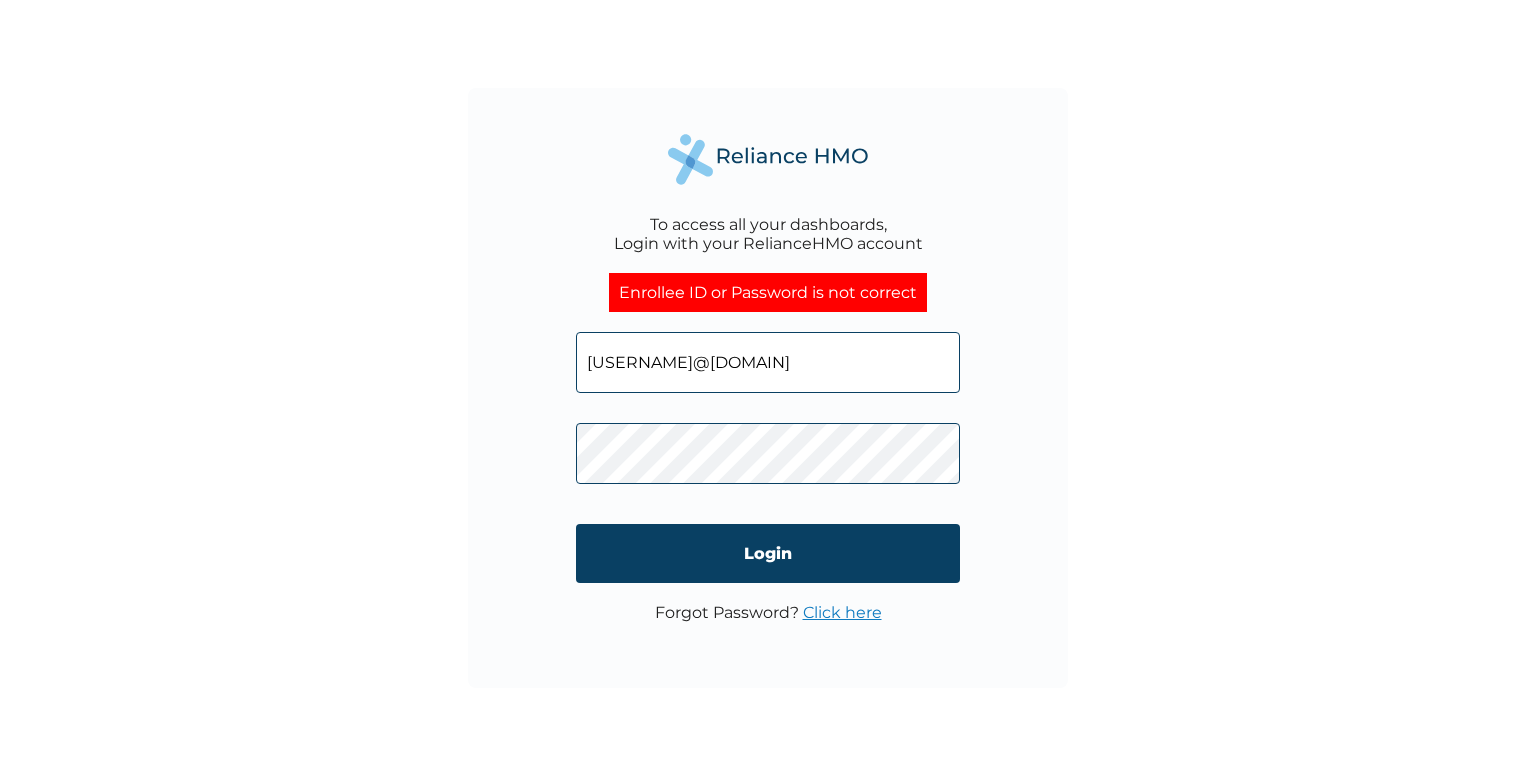 click on "Click here" at bounding box center (842, 612) 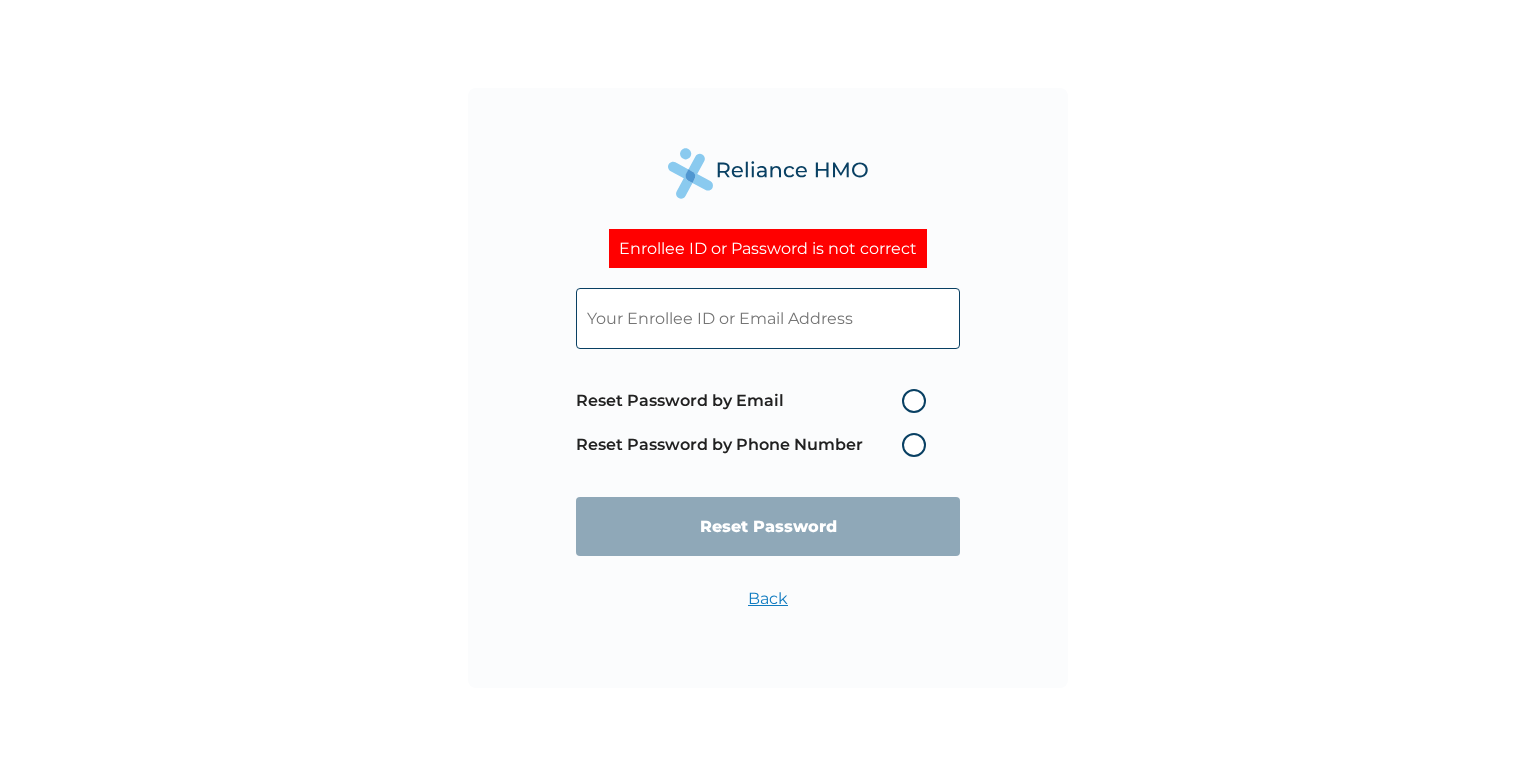 click on "Reset Password by Email" at bounding box center (756, 401) 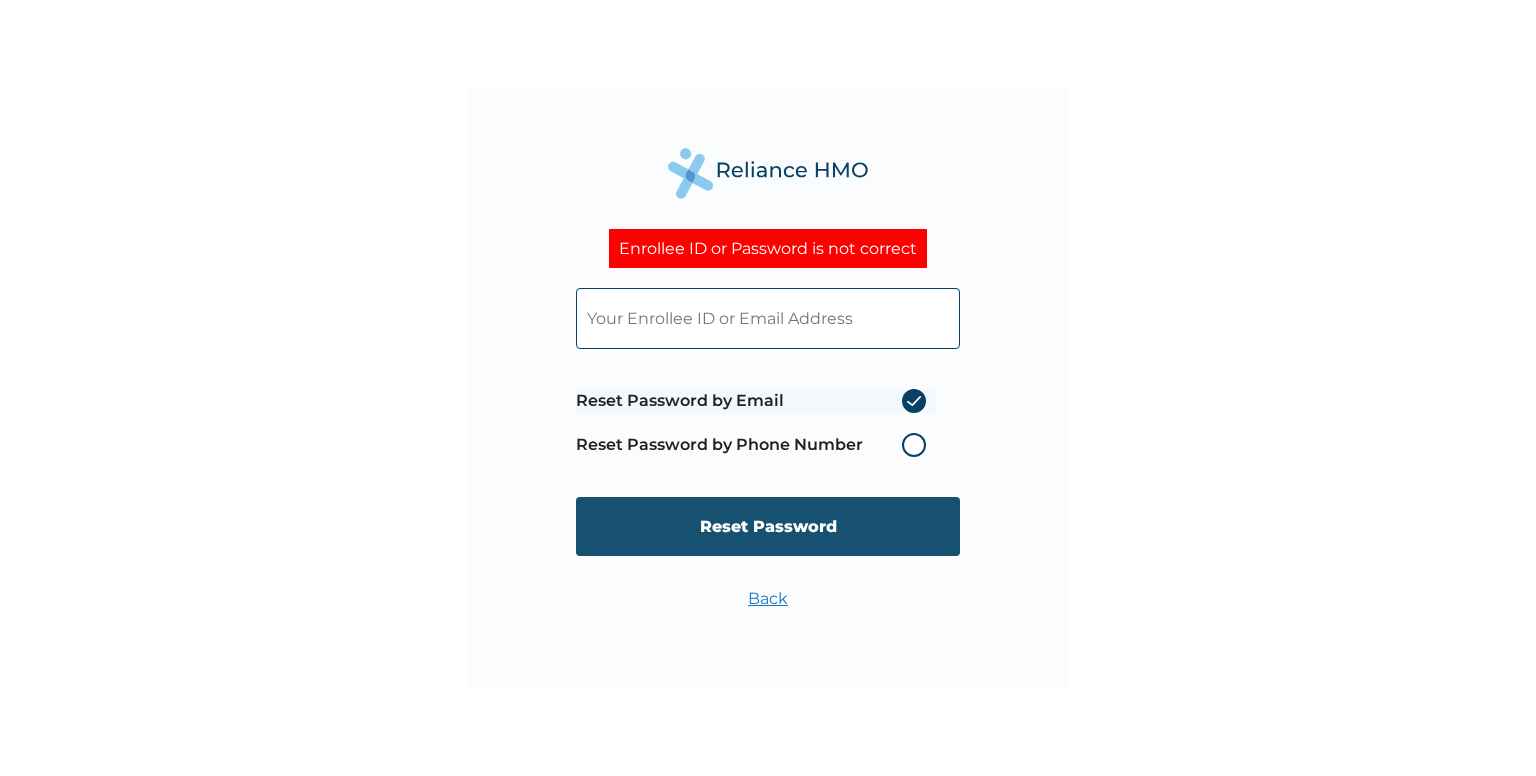 click on "Reset Password" at bounding box center (768, 526) 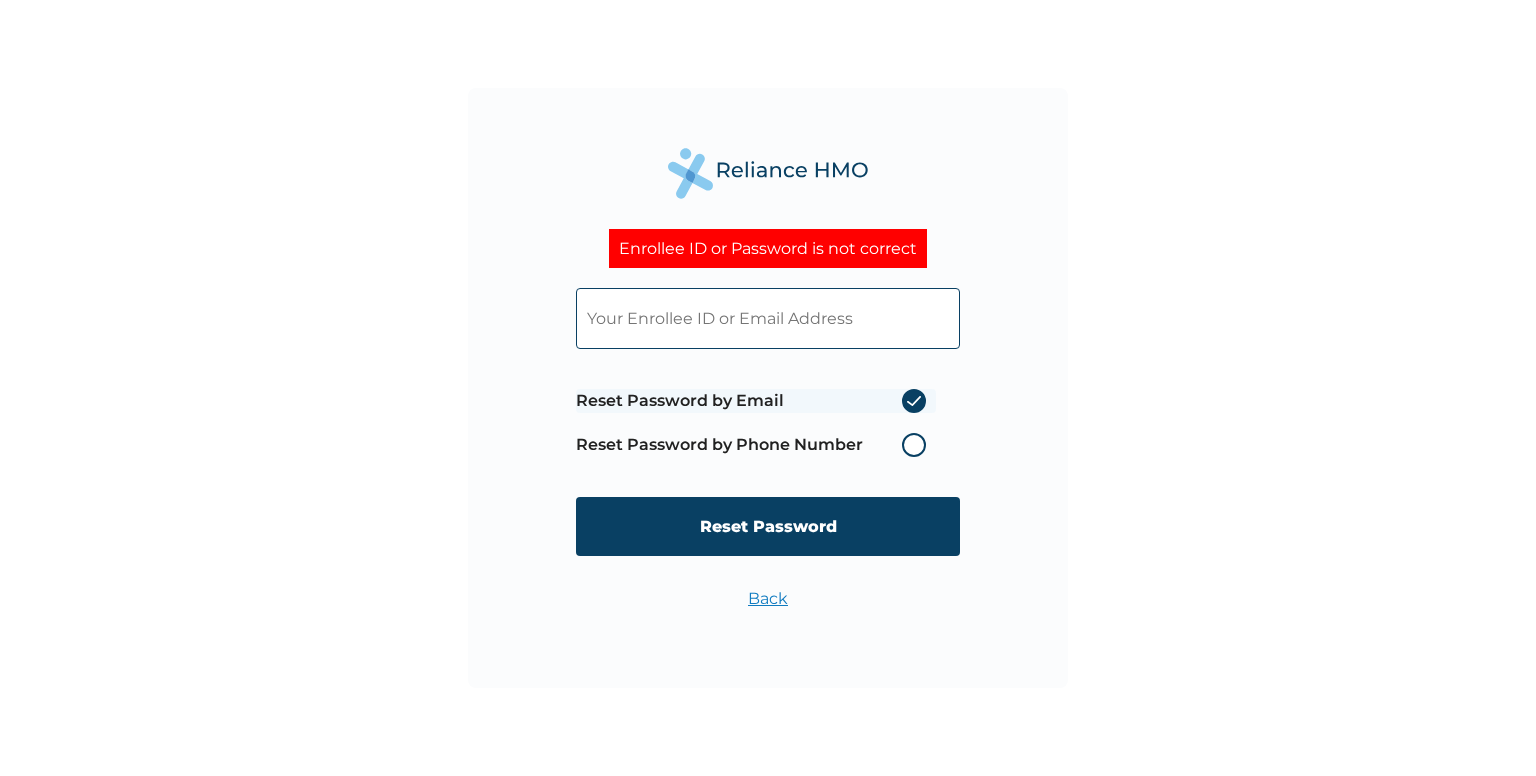 click at bounding box center (768, 318) 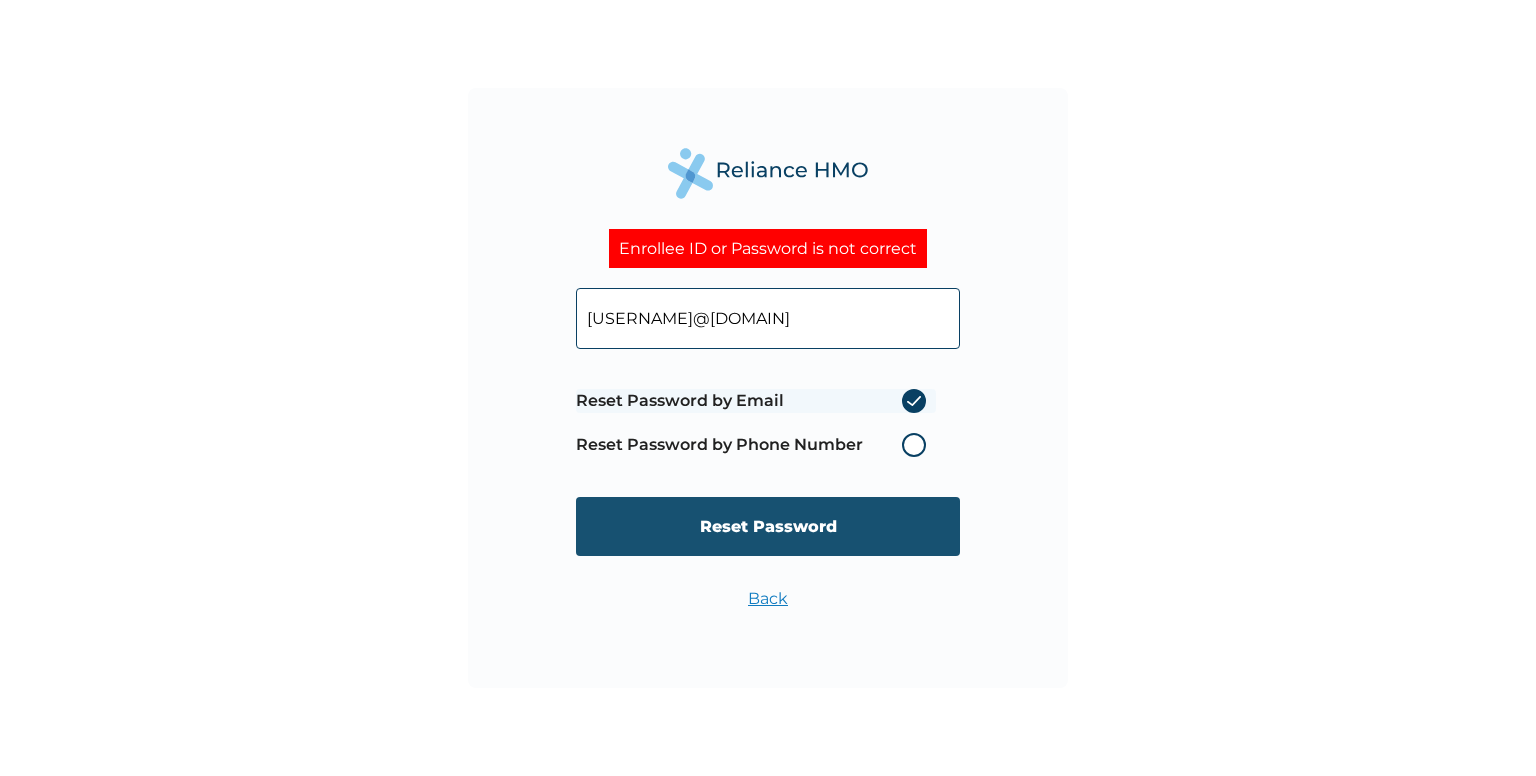 click on "Reset Password" at bounding box center [768, 526] 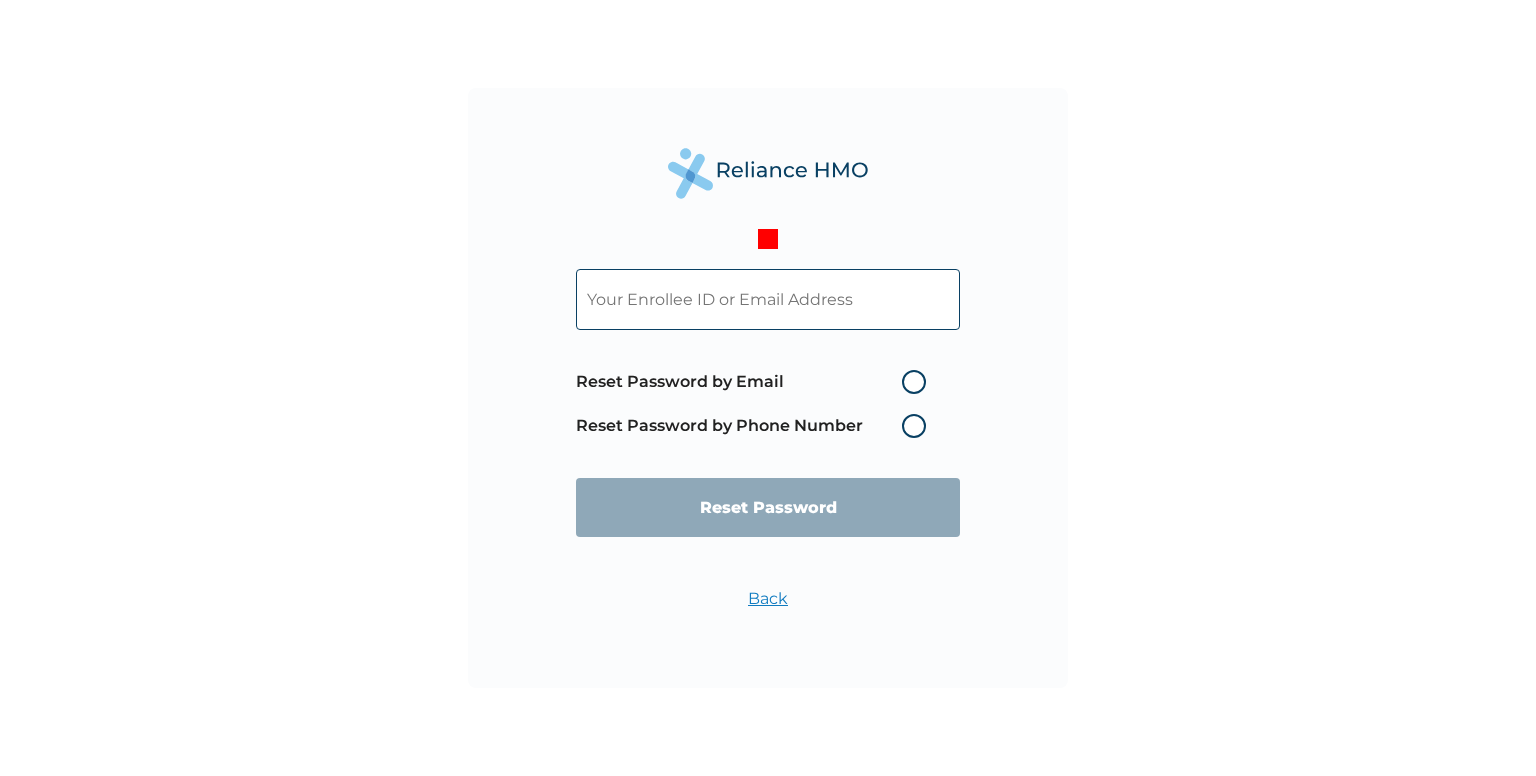 click at bounding box center [768, 299] 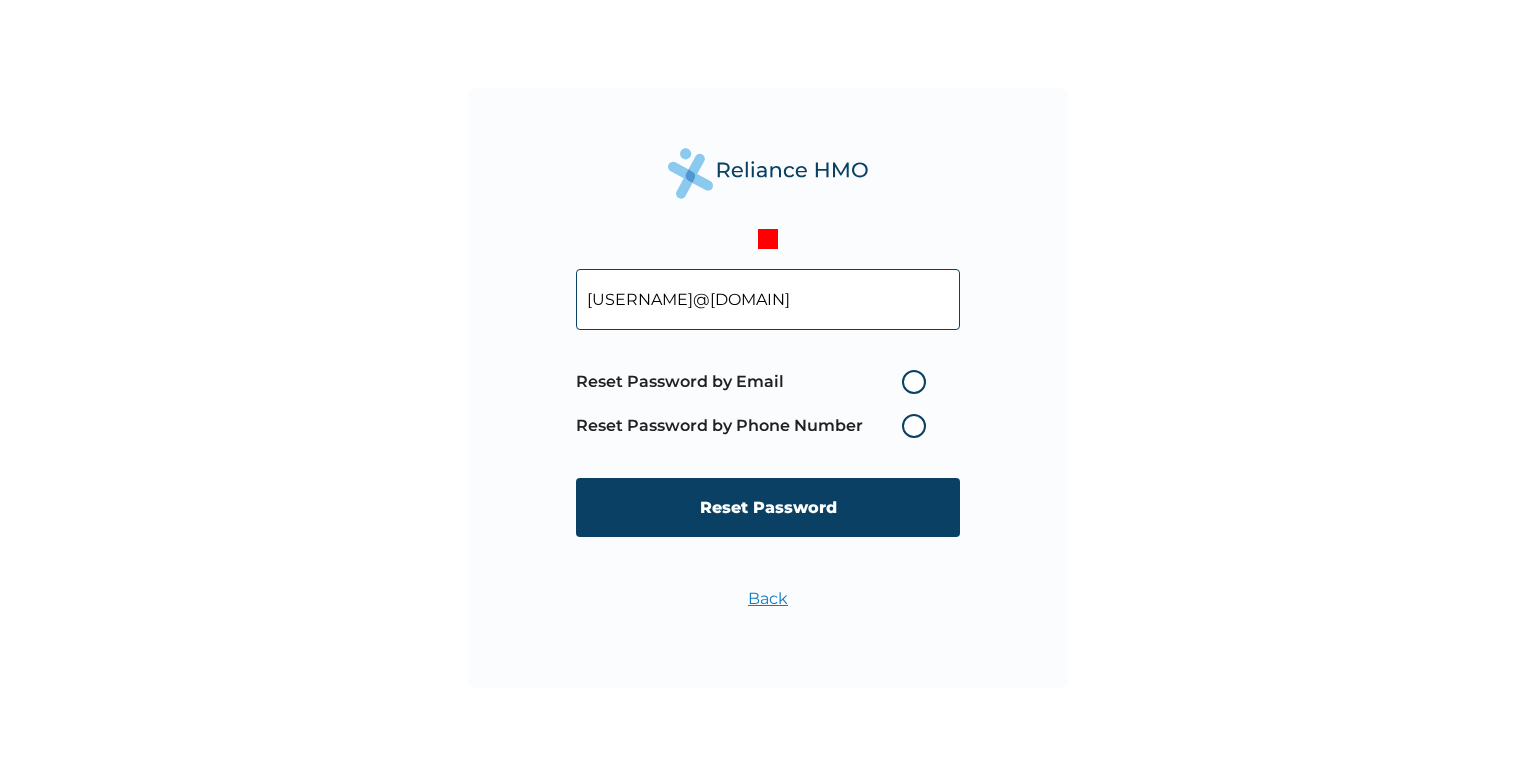 click on "Reset Password by Email" at bounding box center [756, 382] 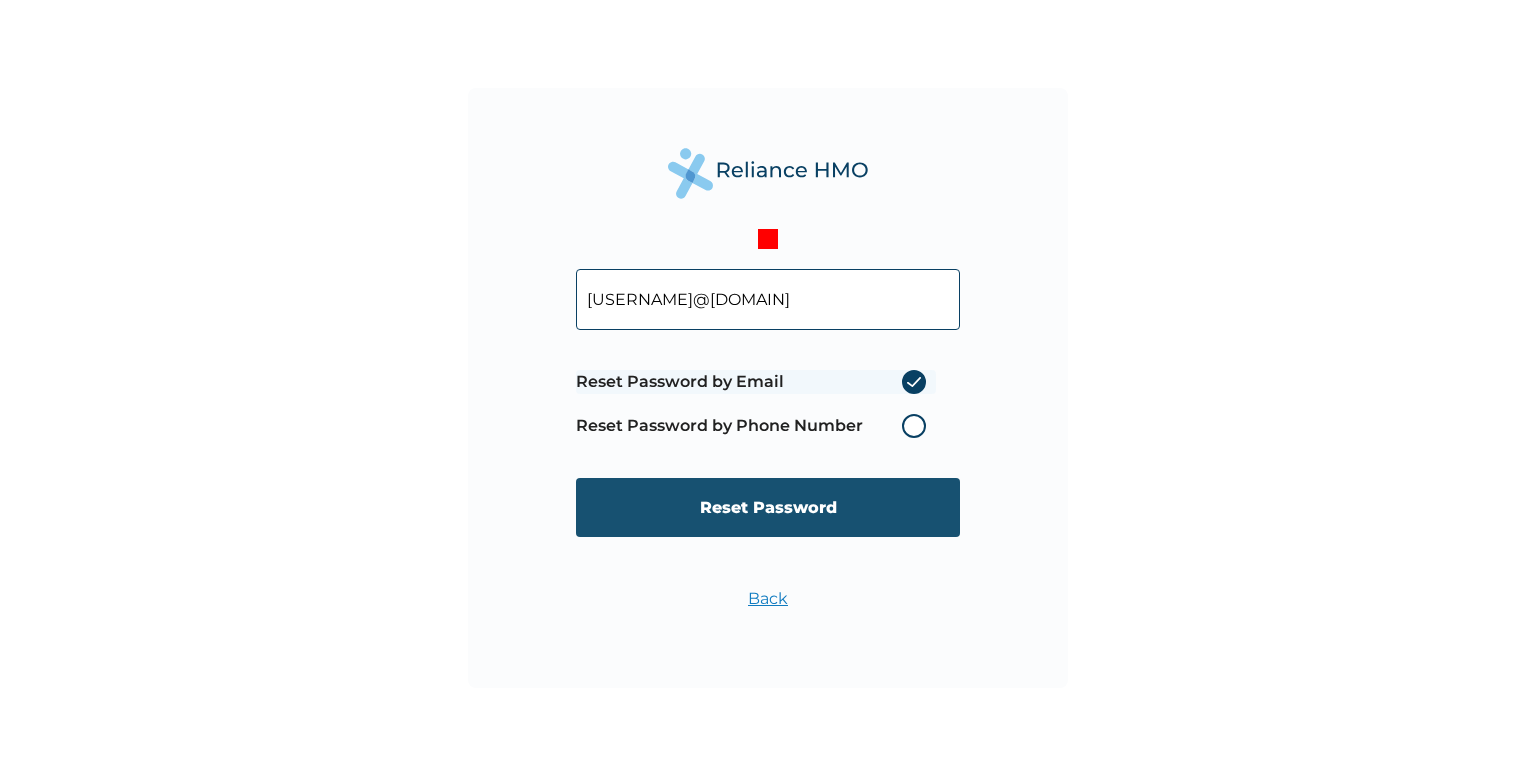 click on "Reset Password" at bounding box center (768, 507) 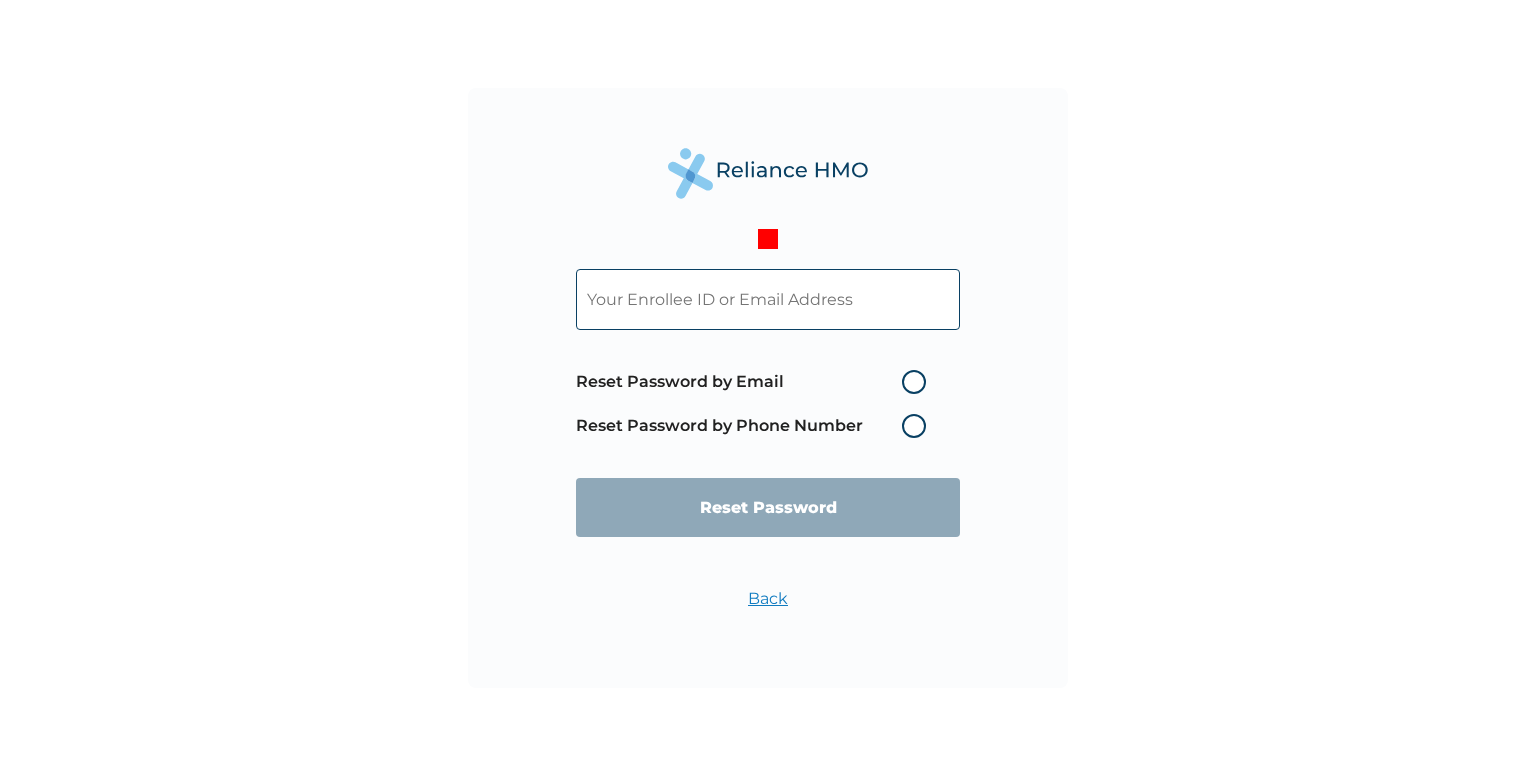 click on "Back" at bounding box center (768, 598) 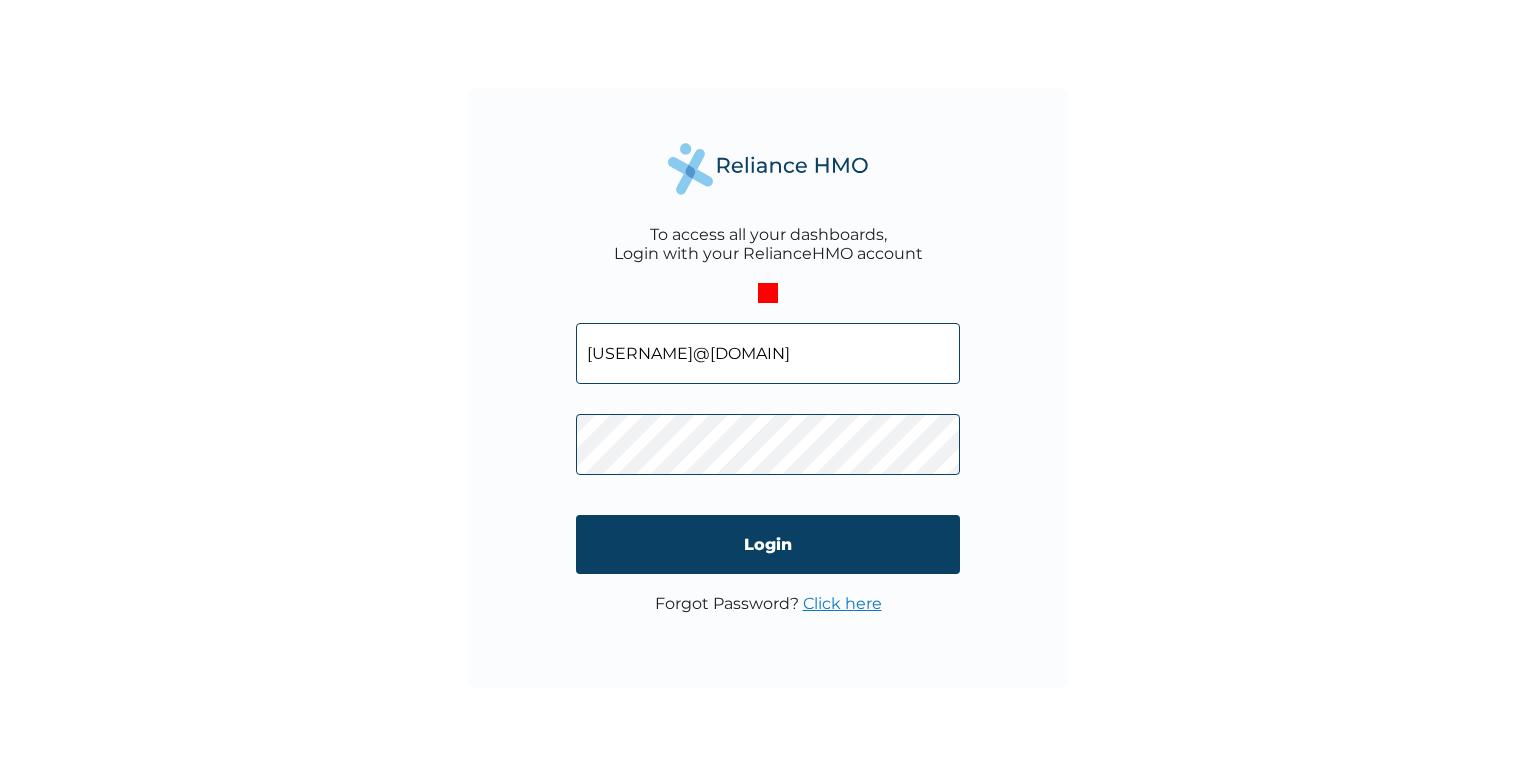 click on "Click here" at bounding box center (842, 603) 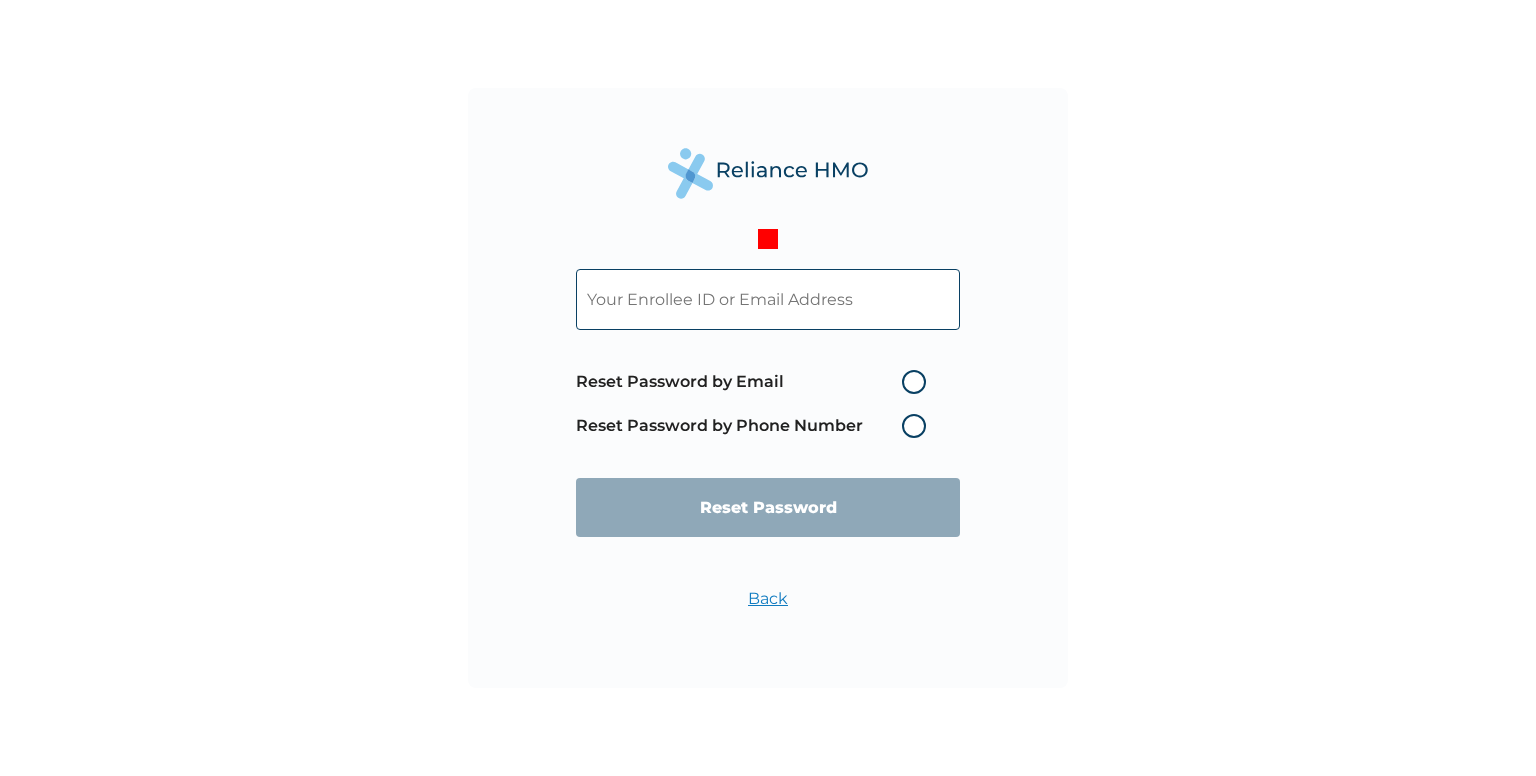 click at bounding box center (768, 299) 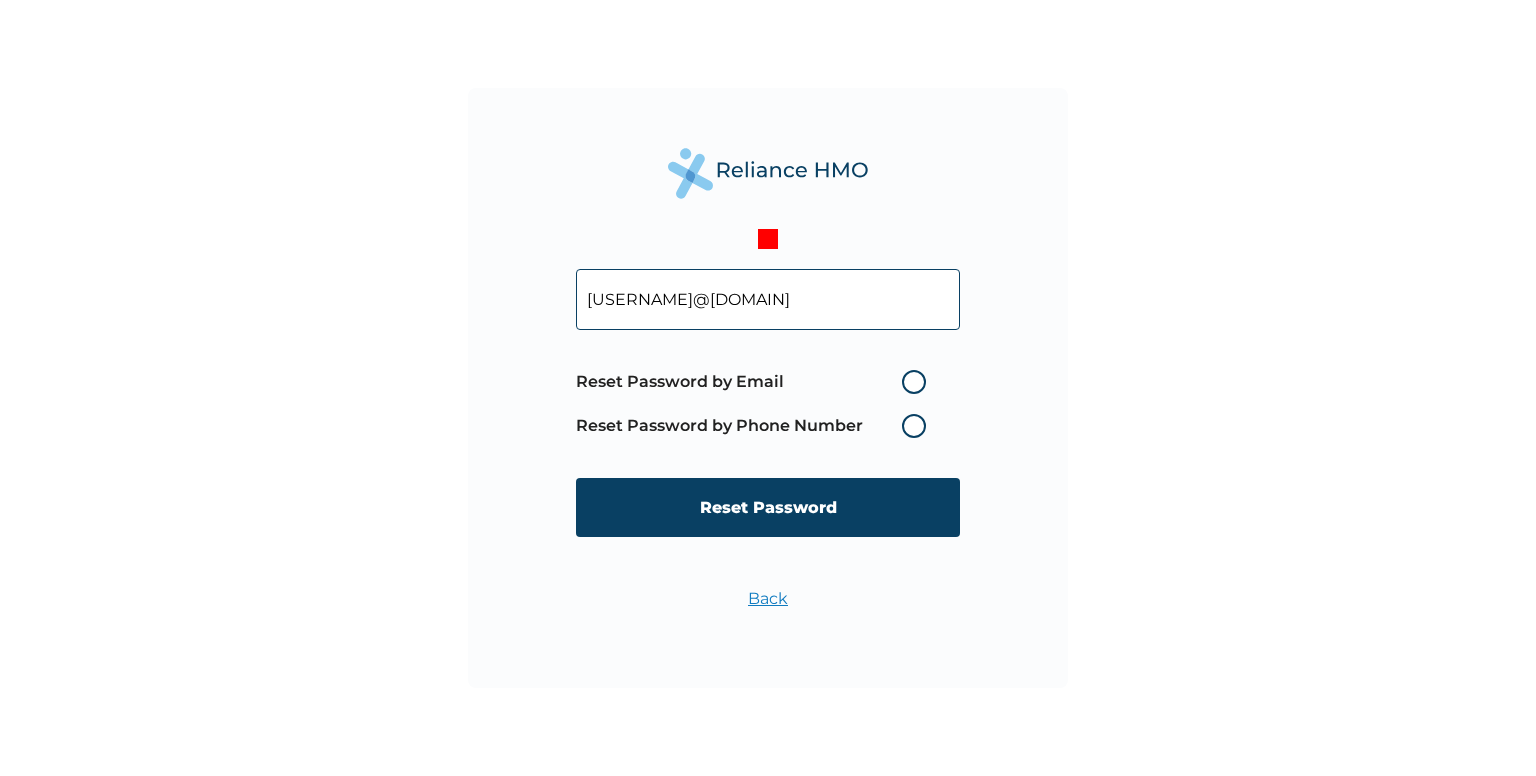 click on "Reset Password by Phone Number" at bounding box center [756, 426] 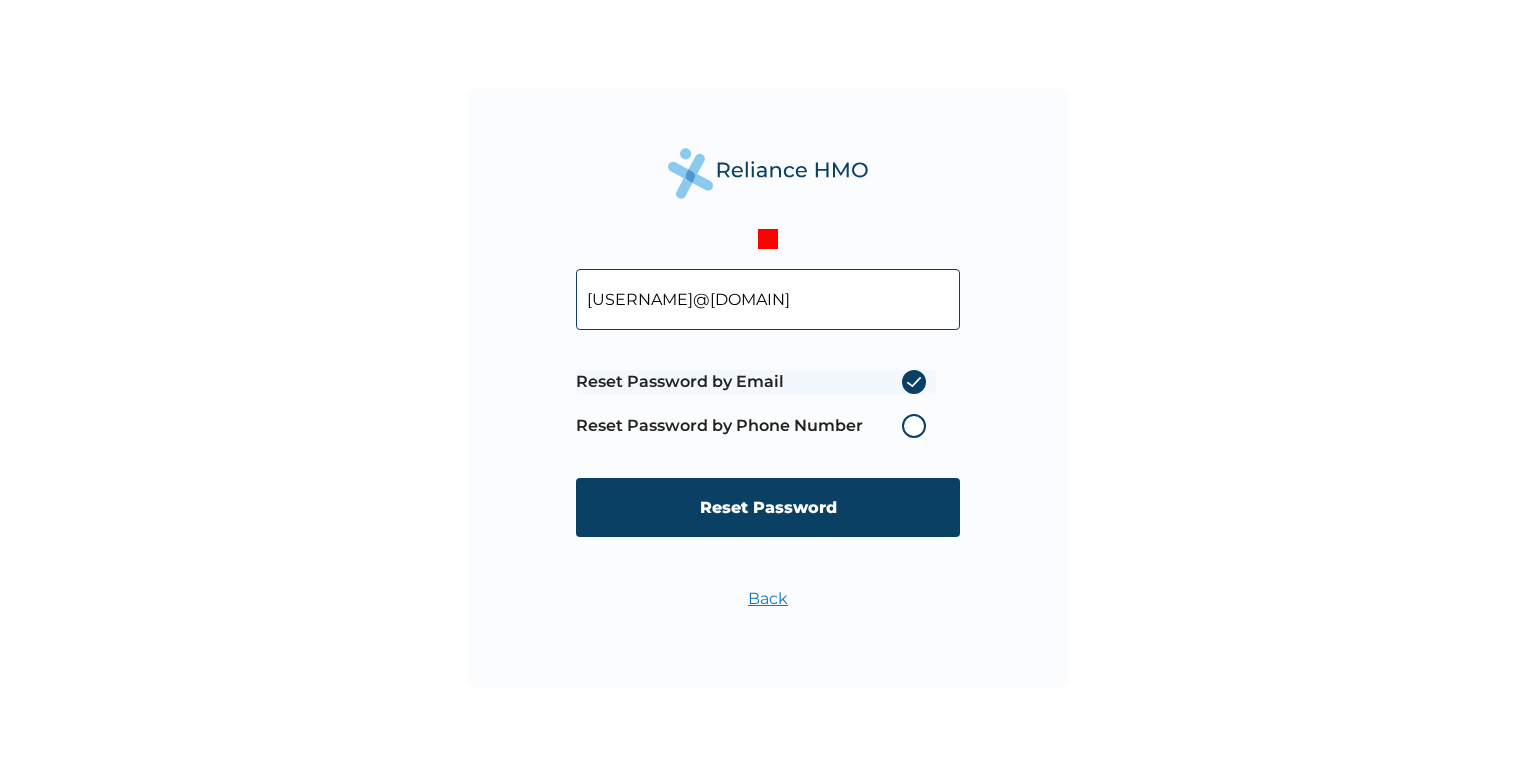 radio on "true" 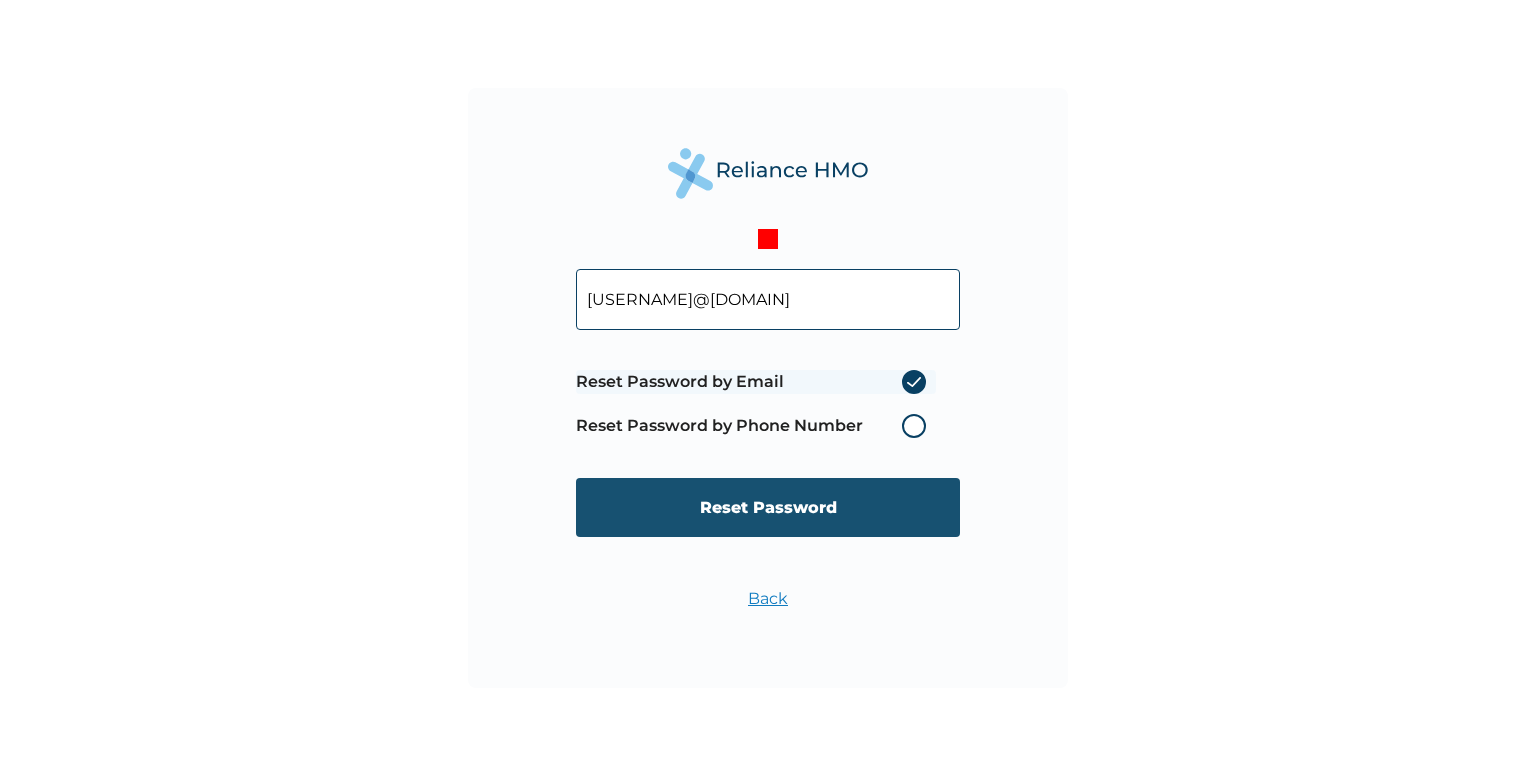 click on "Reset Password" at bounding box center (768, 507) 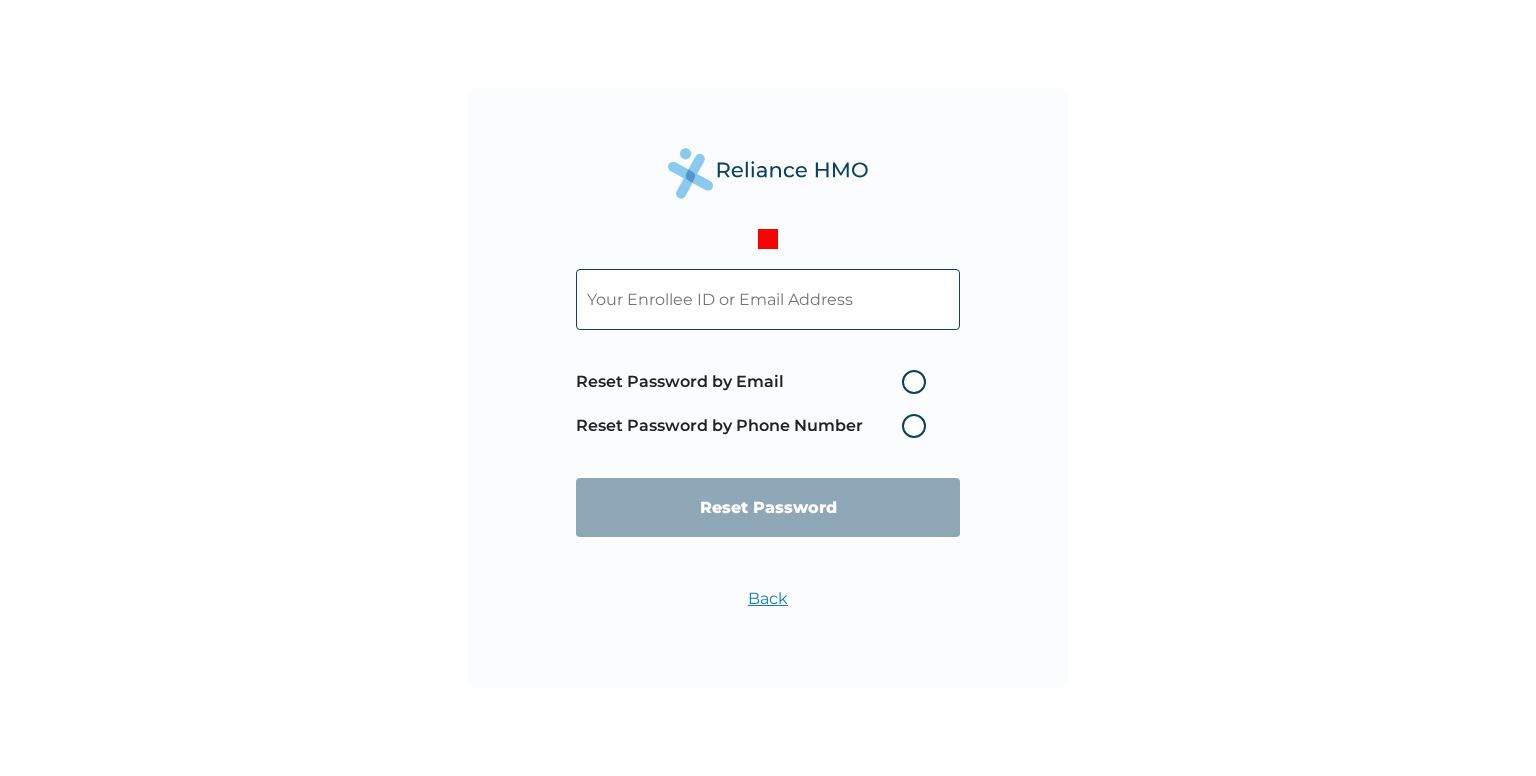click at bounding box center [768, 299] 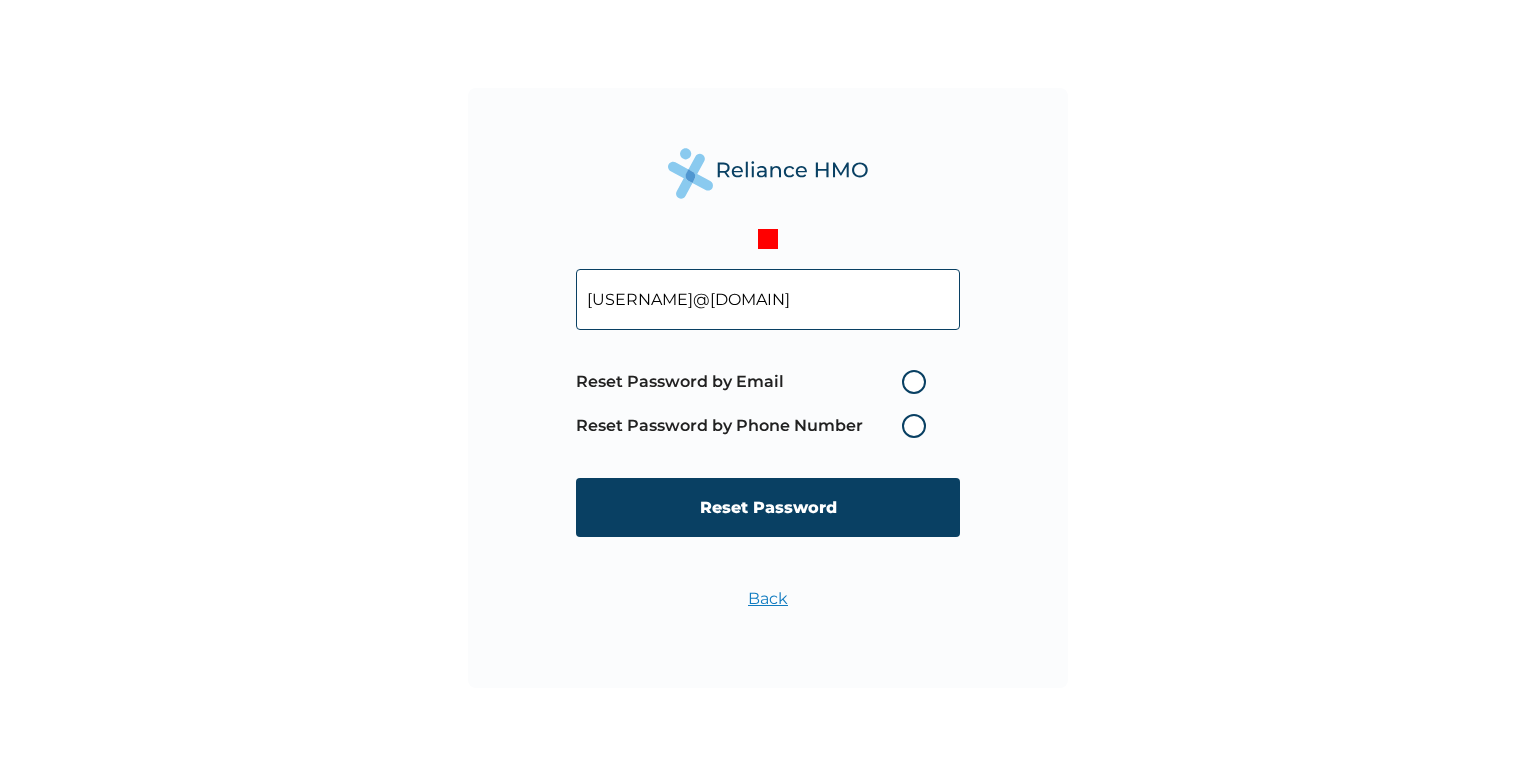 click on "Reset Password by Phone Number" at bounding box center [756, 426] 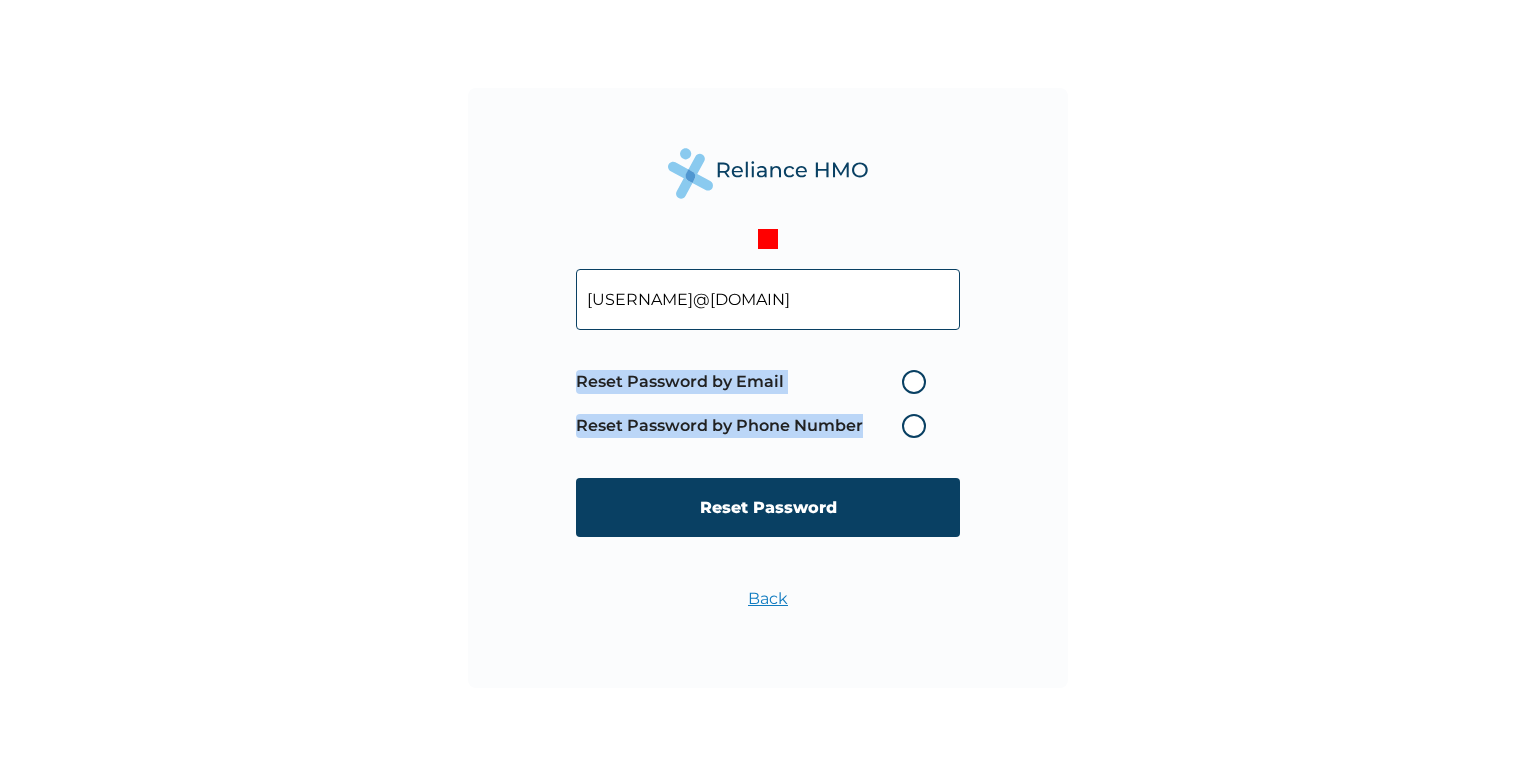 click on "Reset Password by Phone Number" at bounding box center (756, 426) 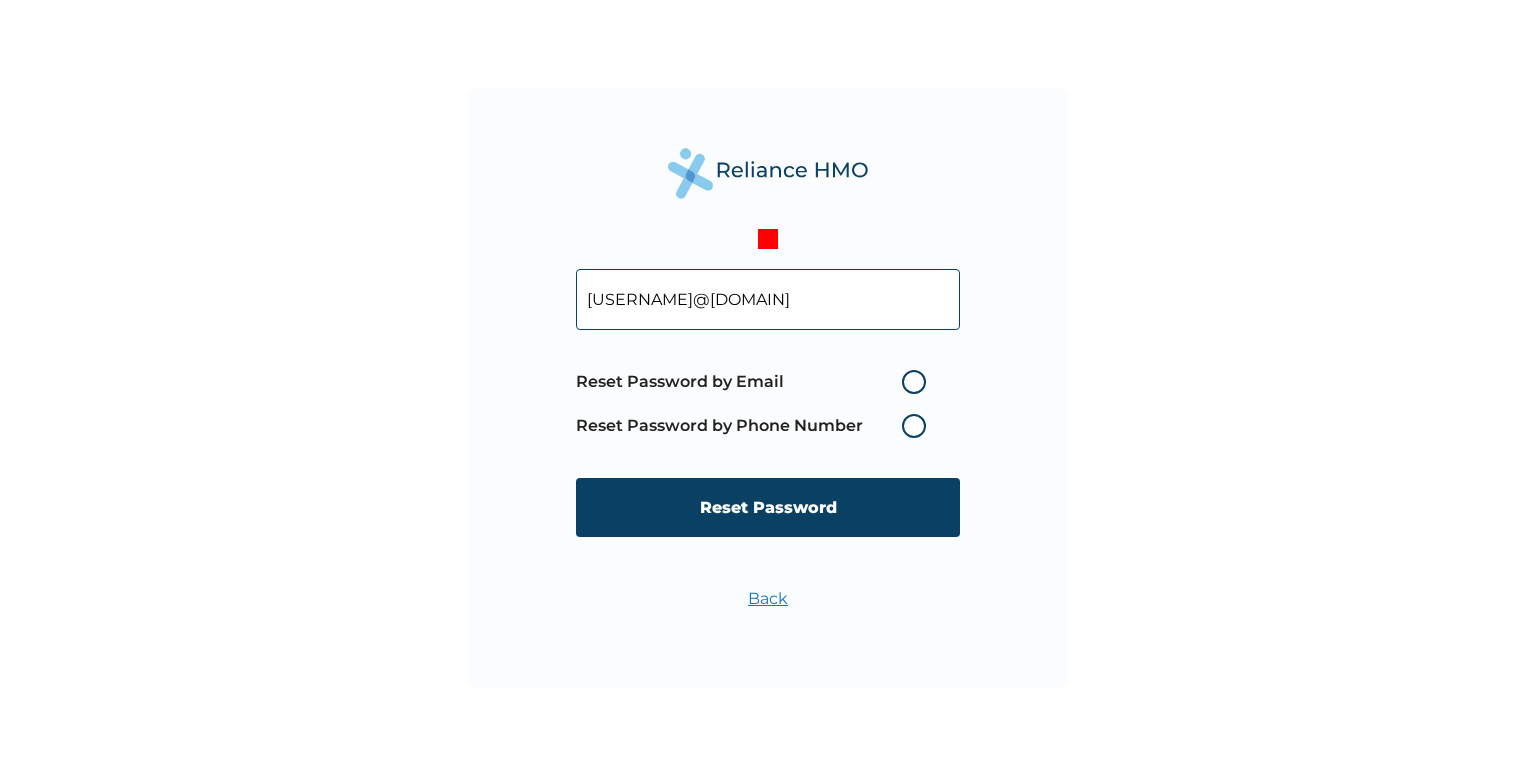 click on "Reset Password by Email" at bounding box center (756, 382) 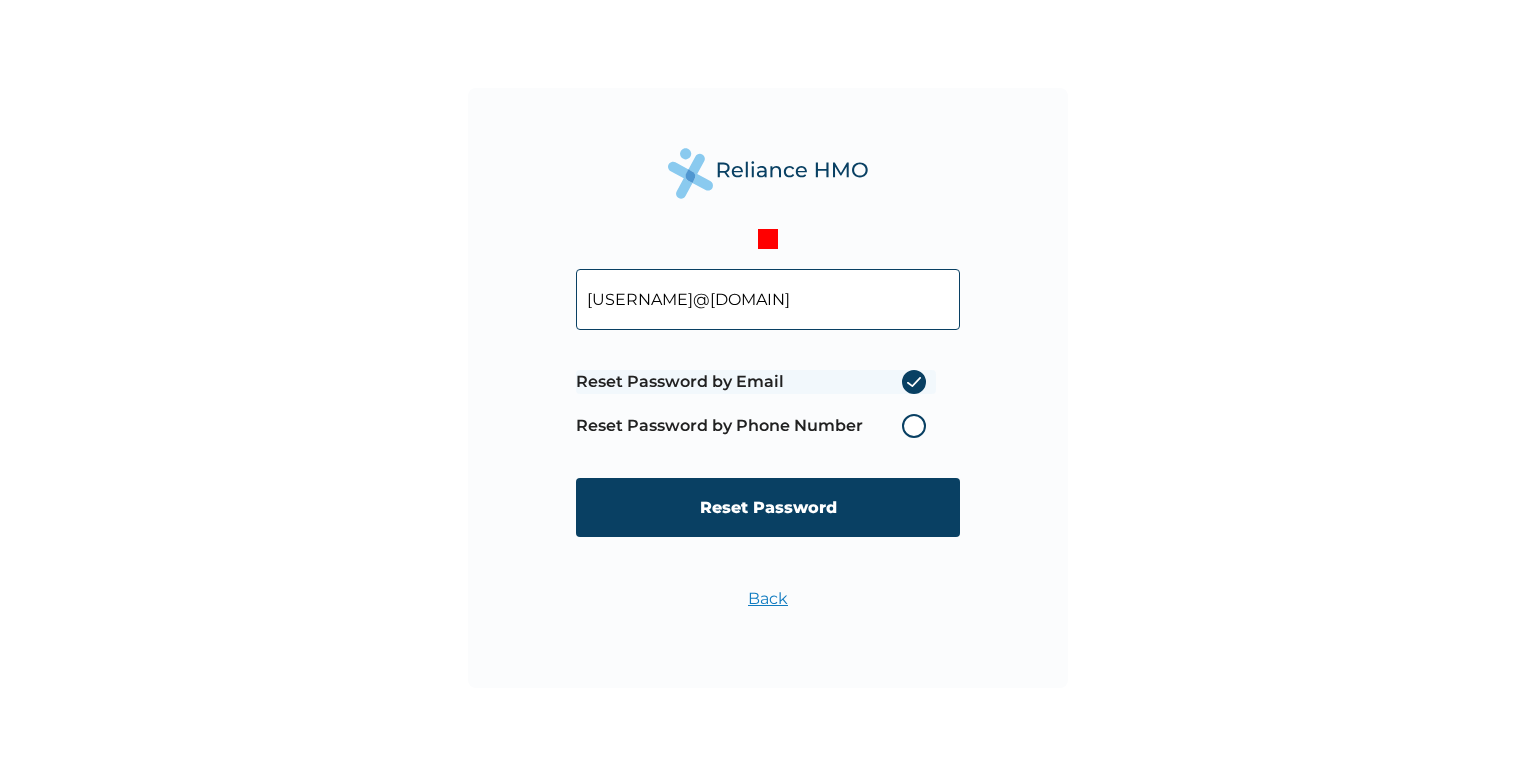radio on "true" 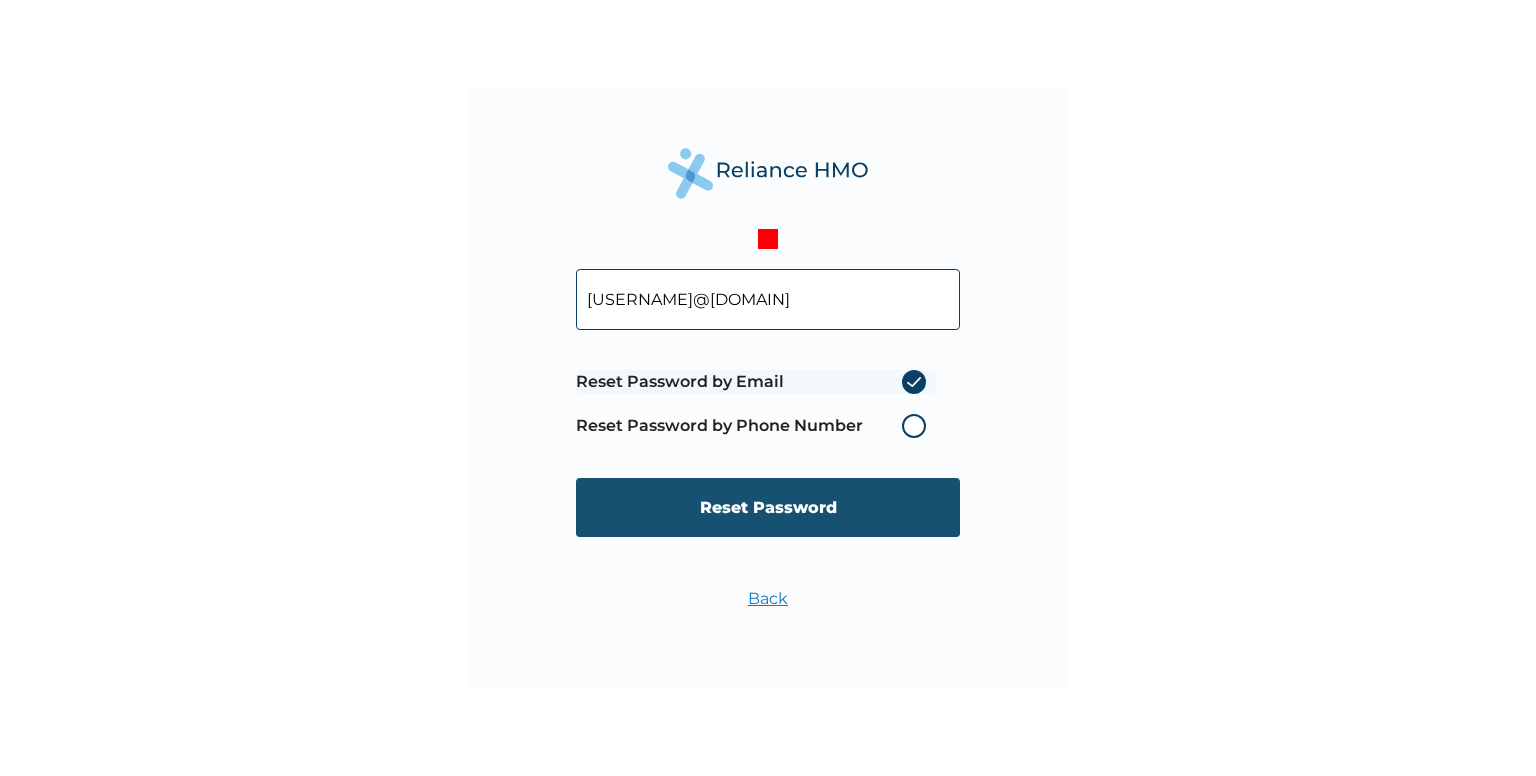 click on "Reset Password" at bounding box center [768, 507] 